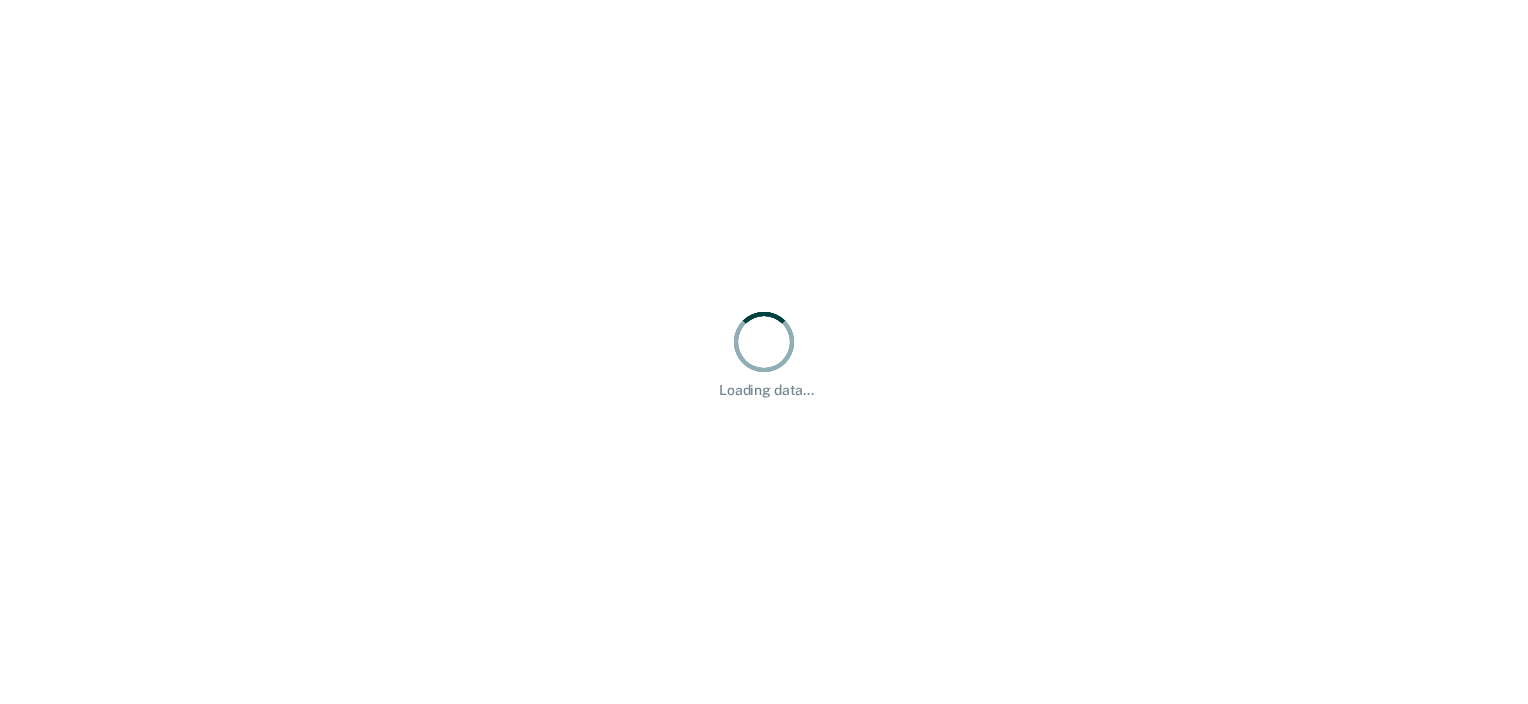 scroll, scrollTop: 0, scrollLeft: 0, axis: both 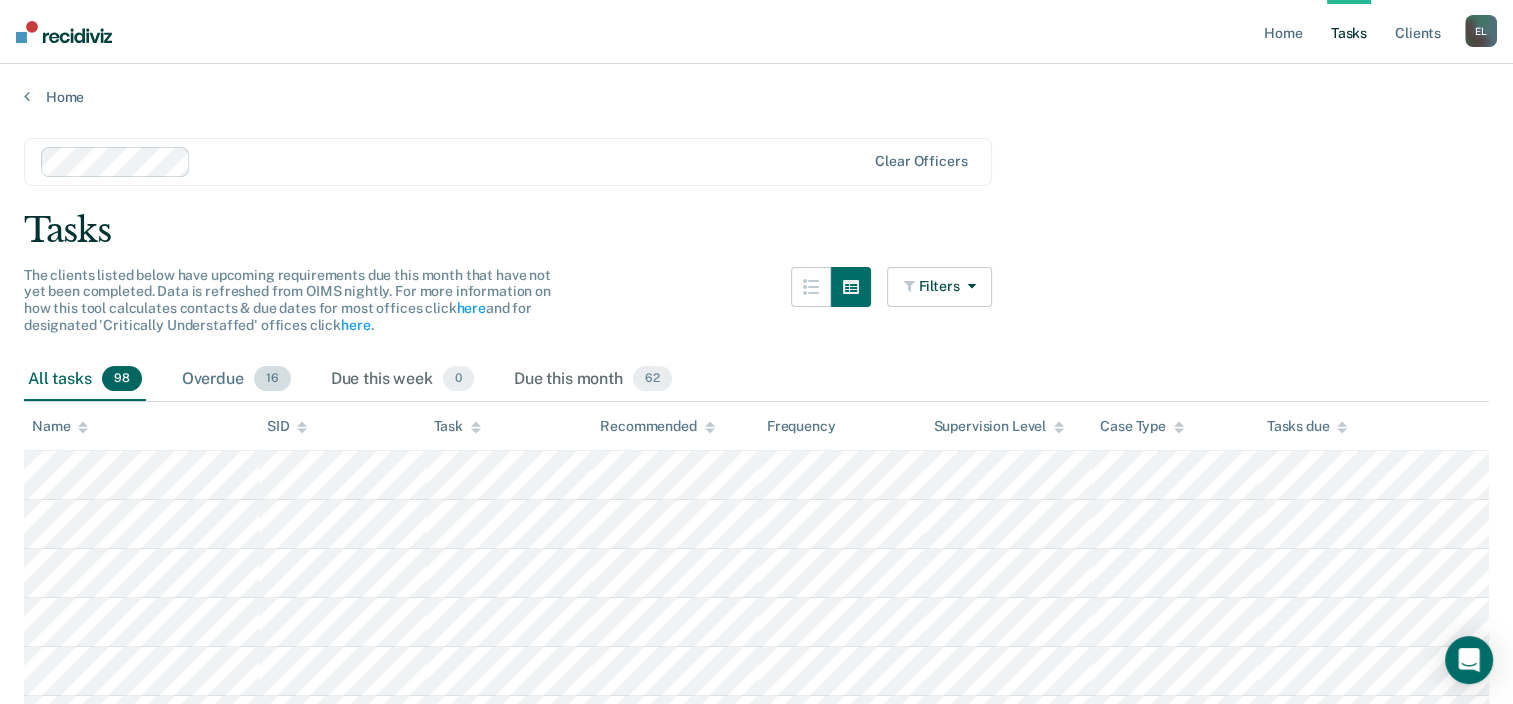 click on "16" at bounding box center [272, 379] 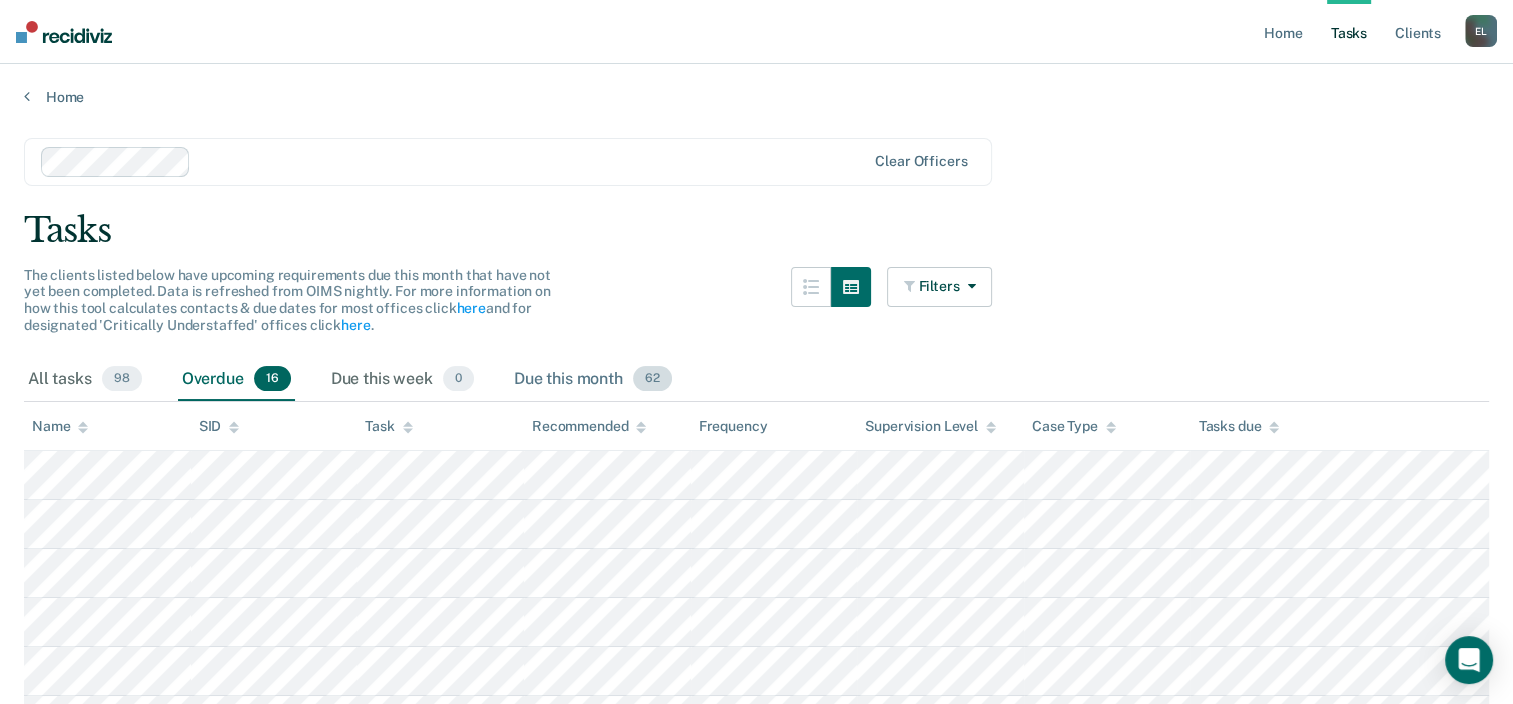 click on "62" at bounding box center [652, 379] 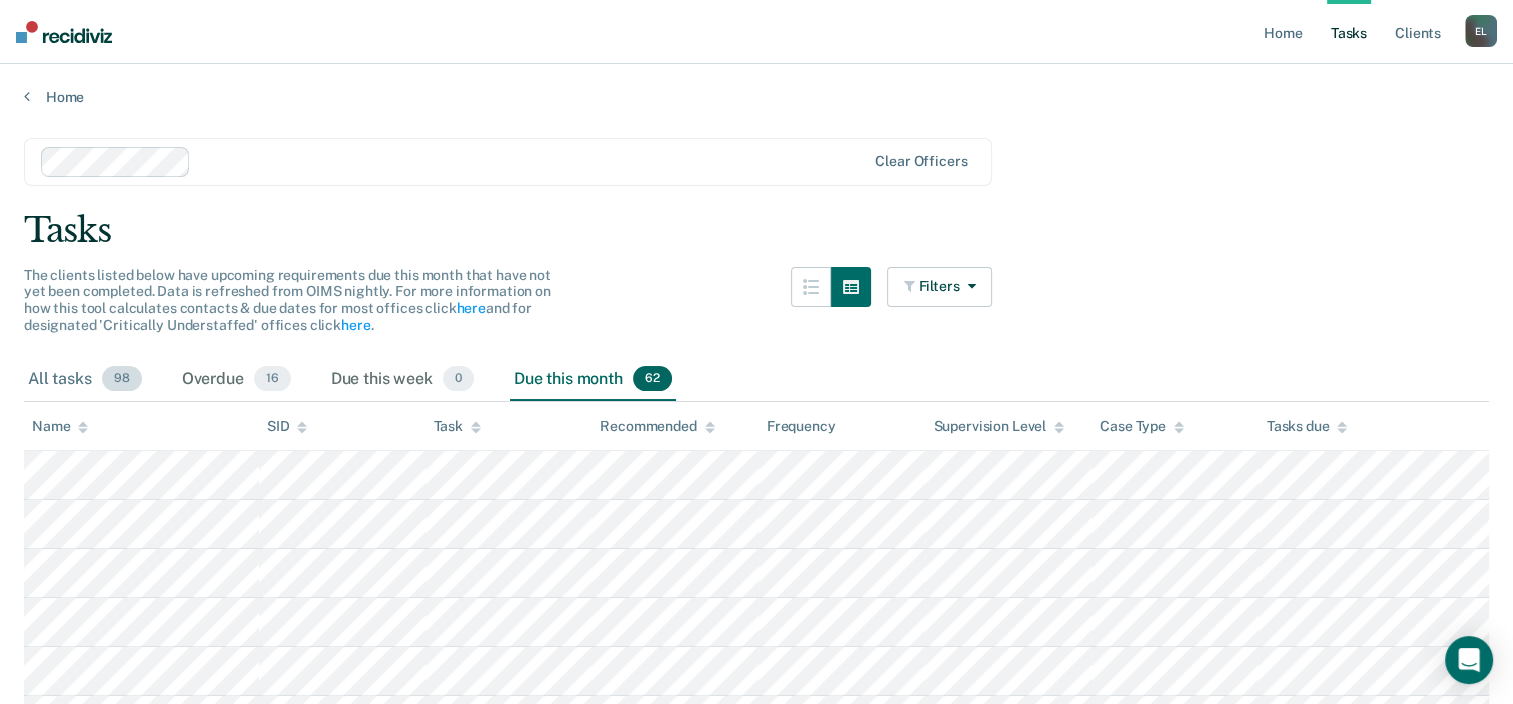 click on "98" at bounding box center (122, 379) 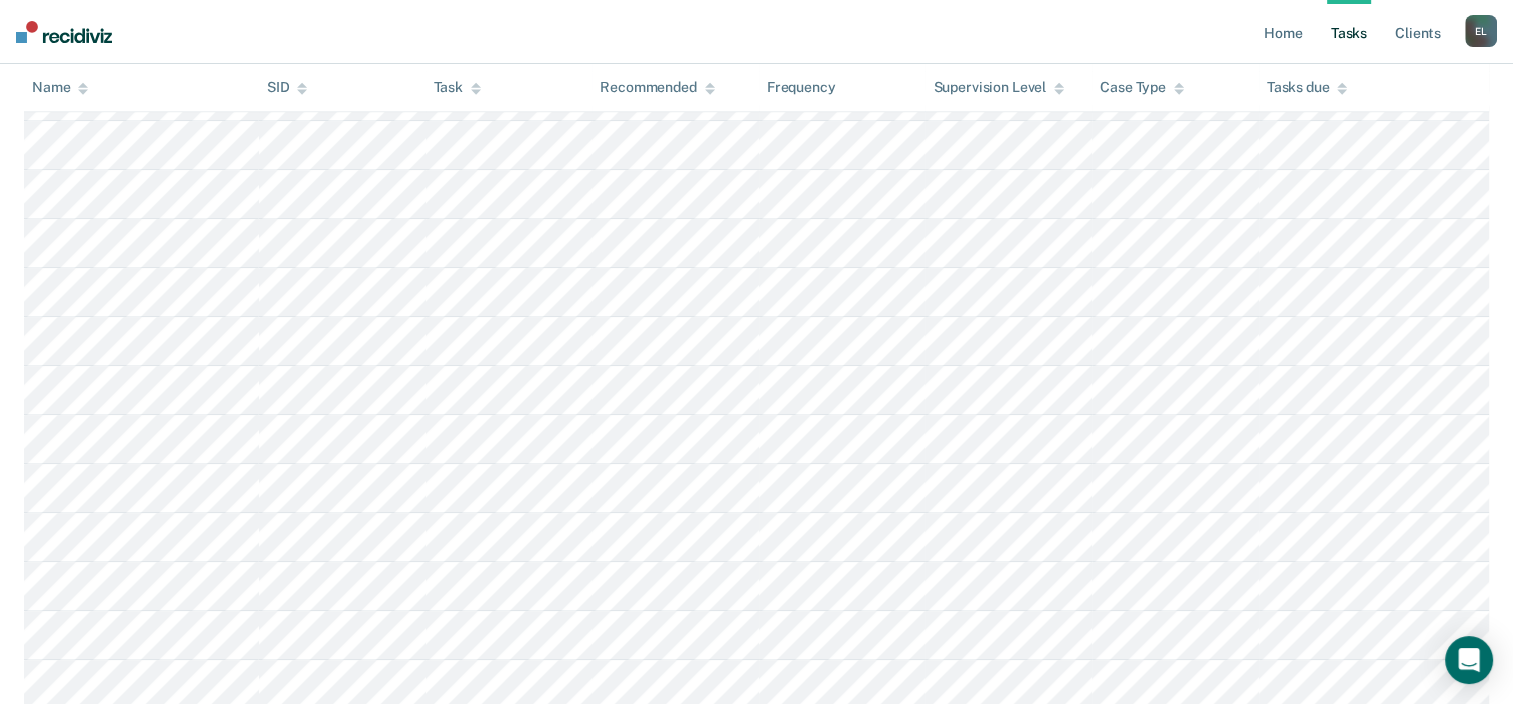 scroll, scrollTop: 0, scrollLeft: 0, axis: both 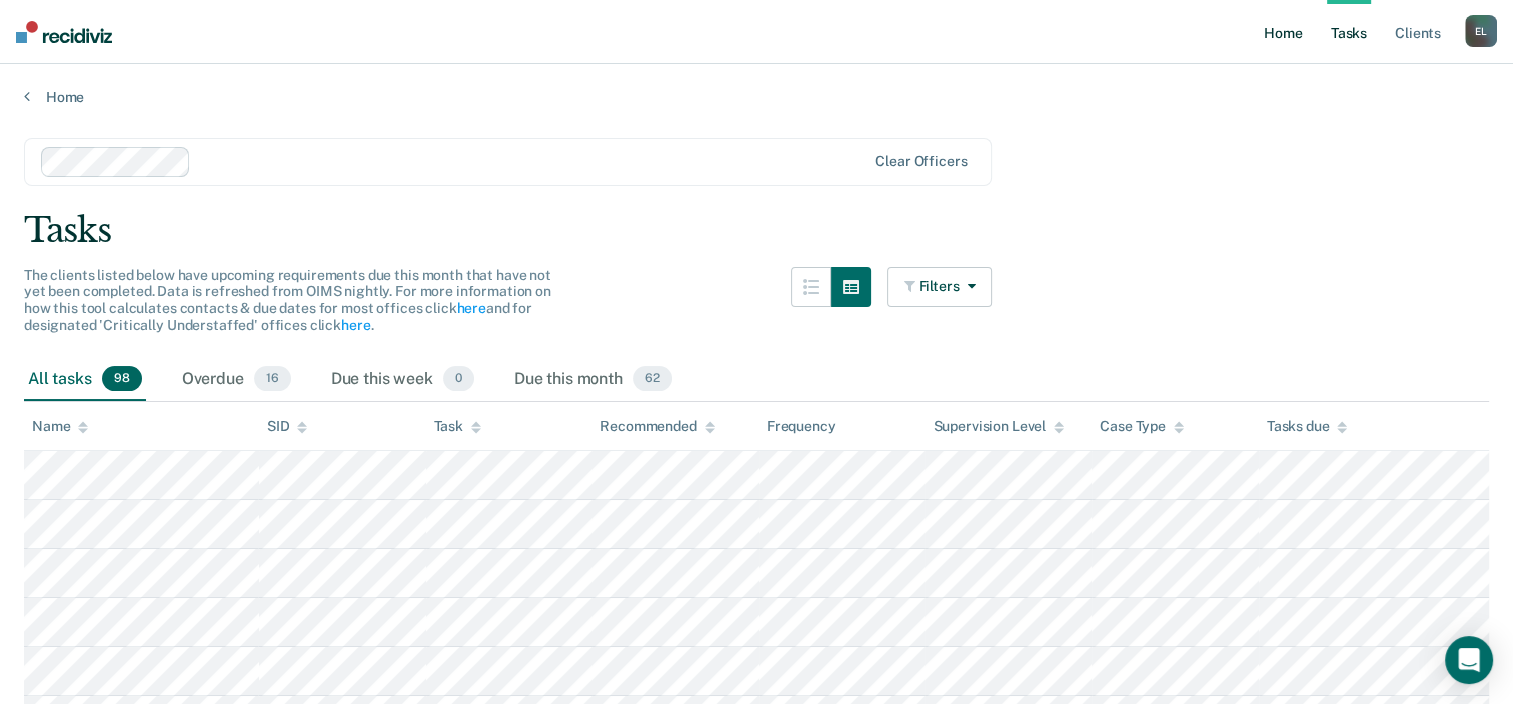 click on "Home" at bounding box center [1283, 32] 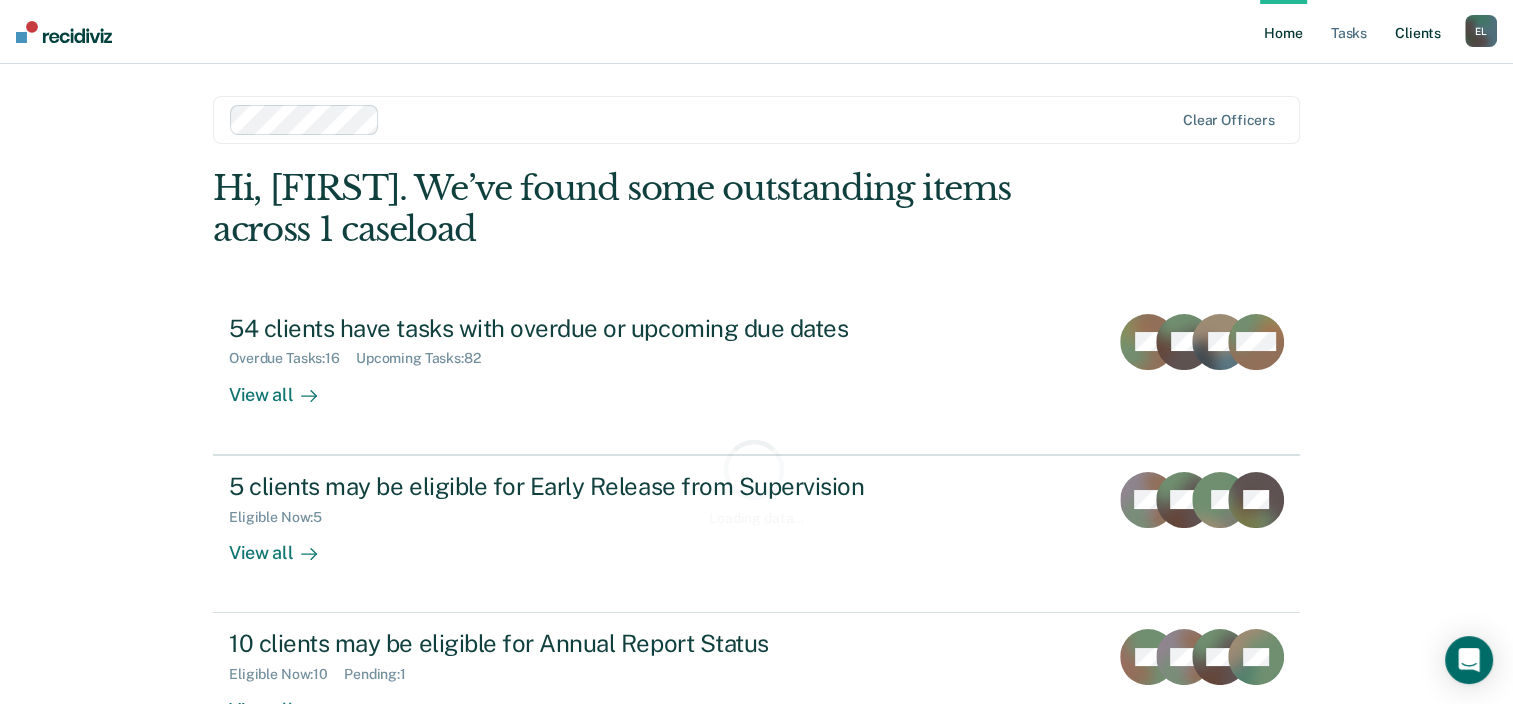 click on "Client s" at bounding box center [1418, 32] 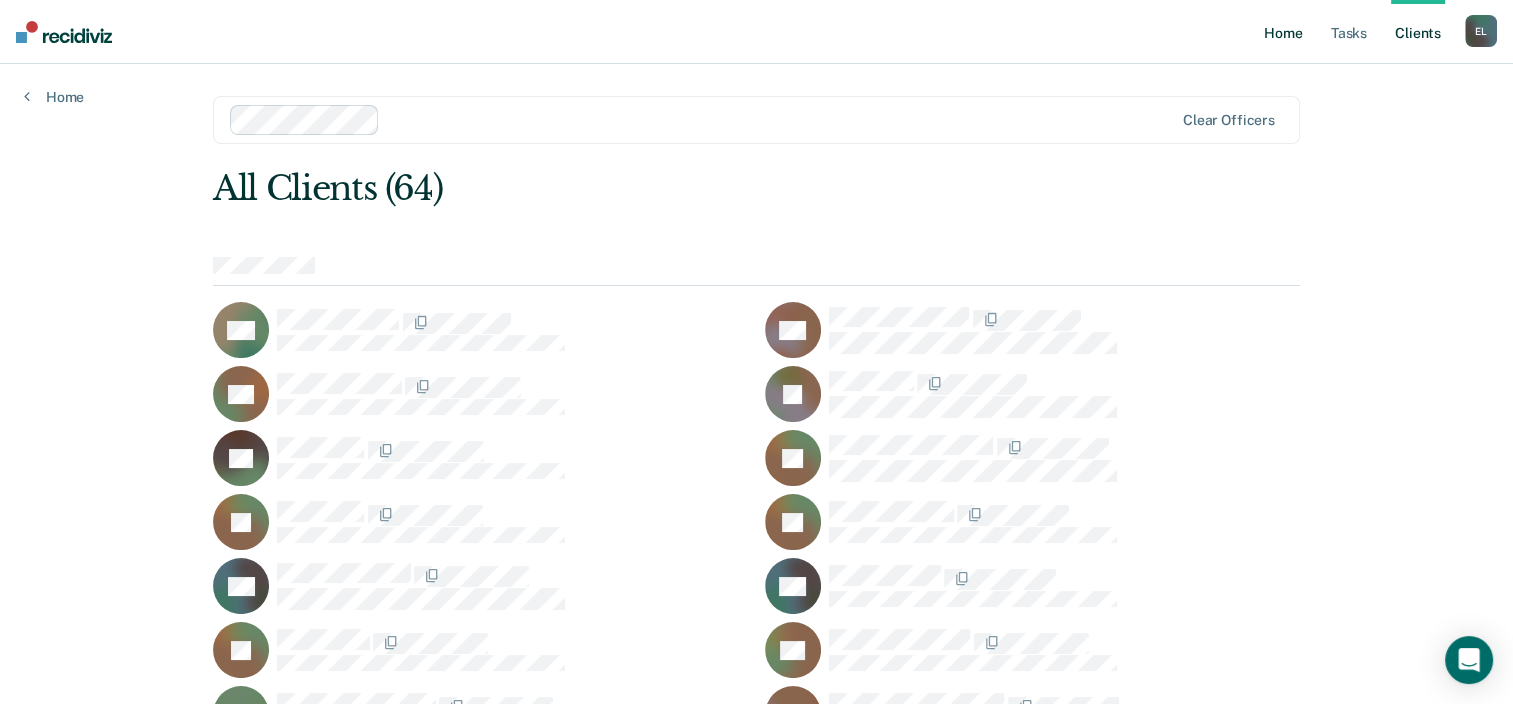 click on "Home" at bounding box center (1283, 32) 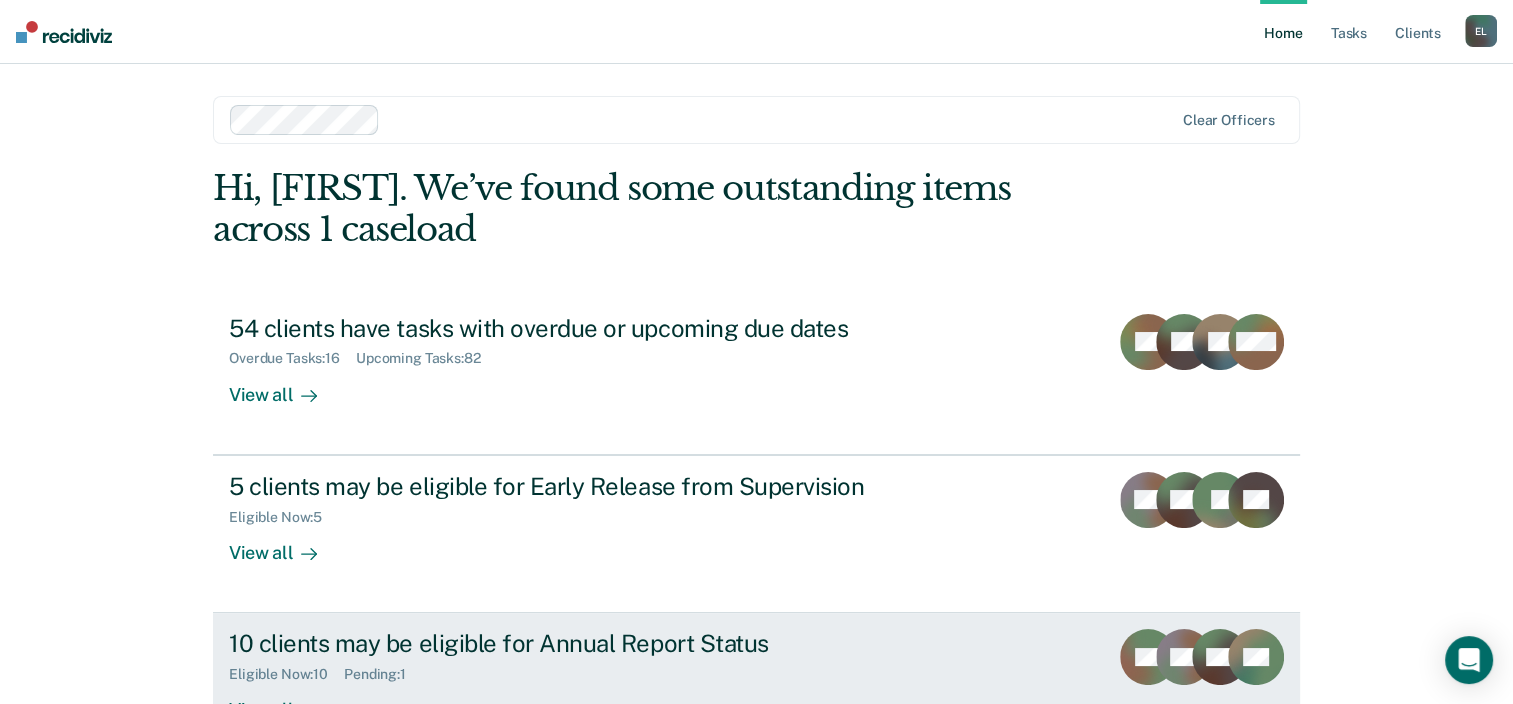 click 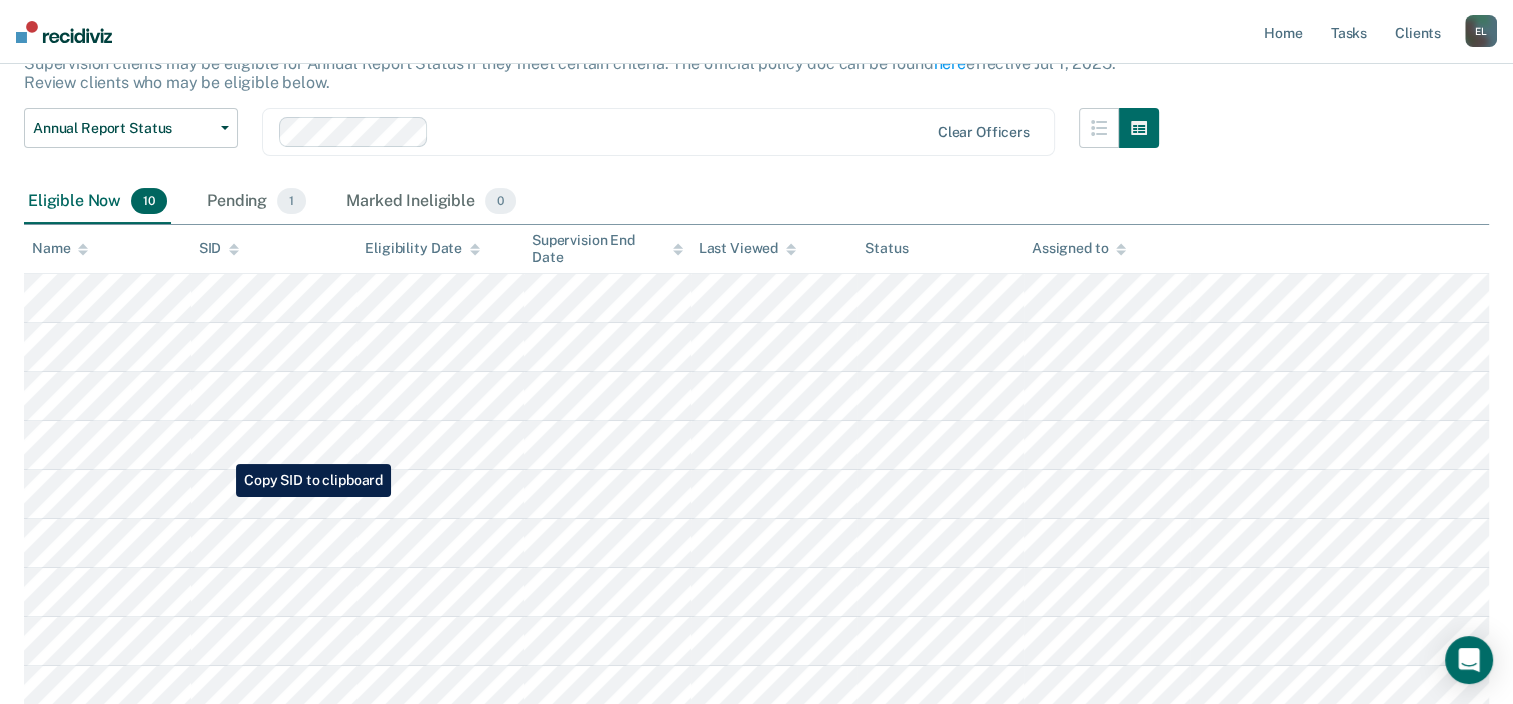 scroll, scrollTop: 131, scrollLeft: 0, axis: vertical 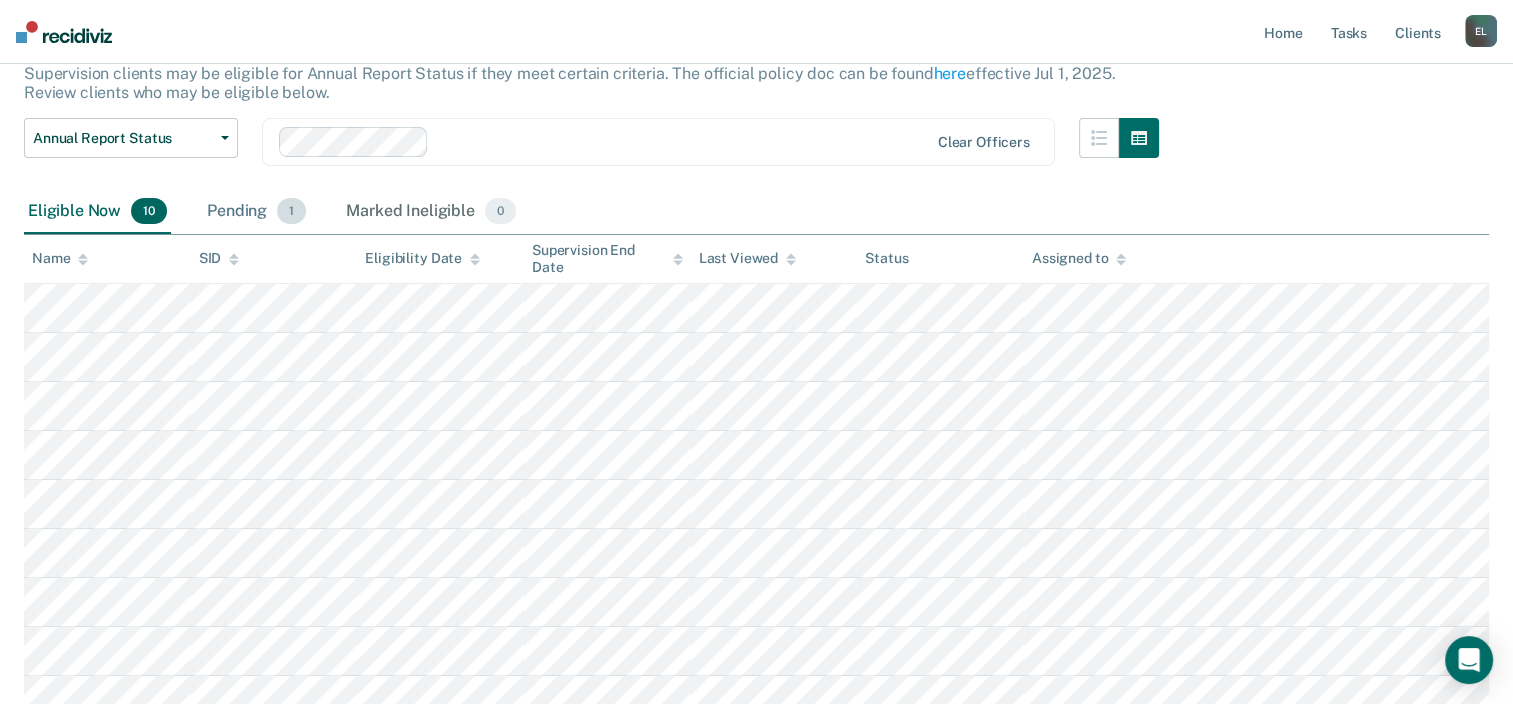 click on "Pending 1" at bounding box center (256, 212) 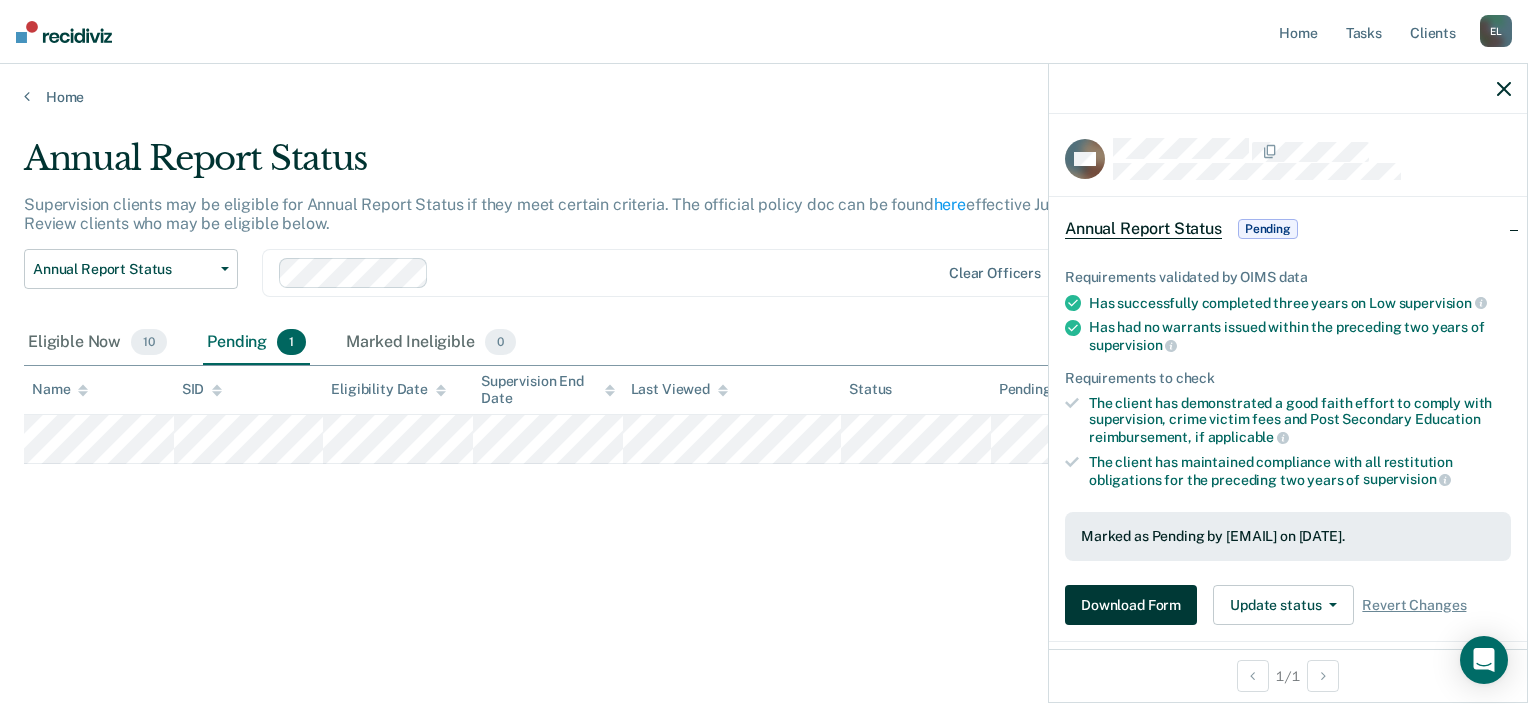 click on "Download Form" at bounding box center (1131, 605) 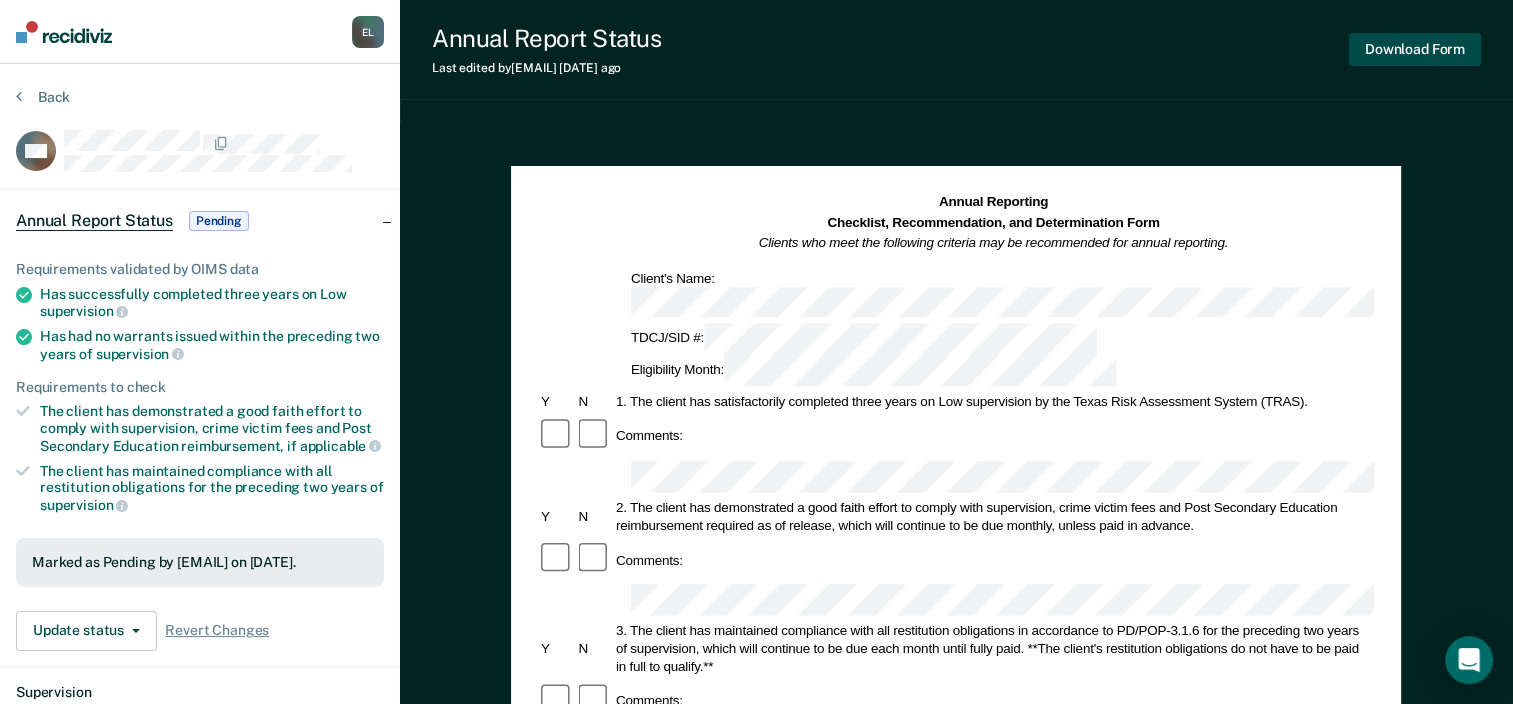 click on "Download Form" at bounding box center [1415, 49] 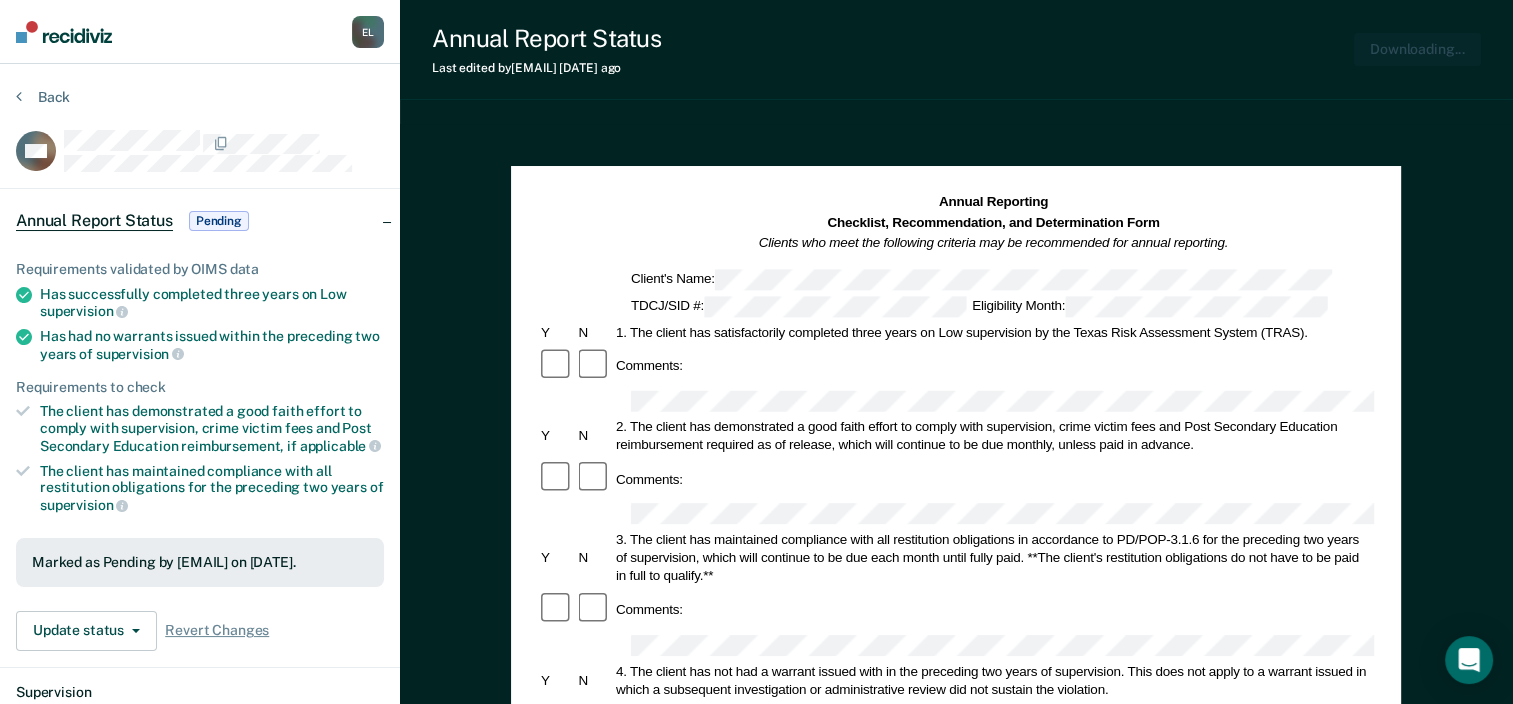 scroll, scrollTop: 0, scrollLeft: 0, axis: both 